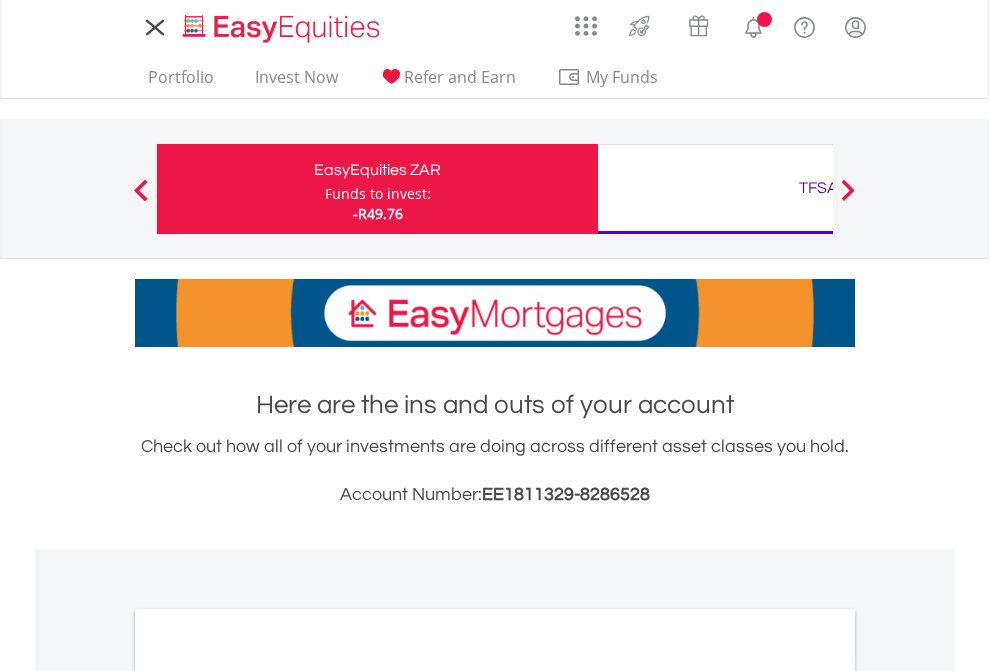 scroll, scrollTop: 0, scrollLeft: 0, axis: both 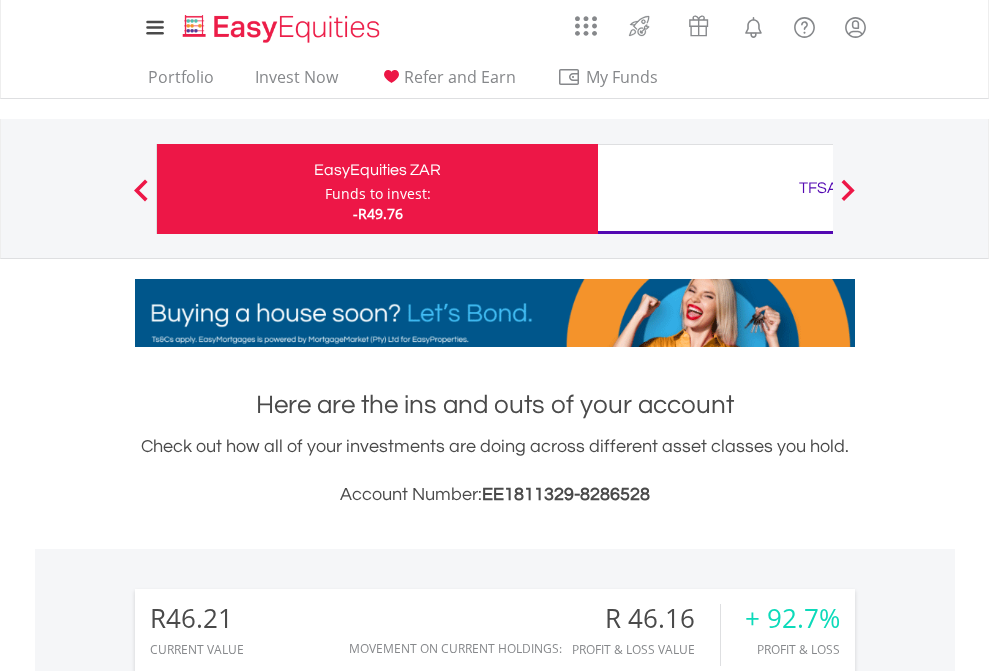 click on "Funds to invest:" at bounding box center [378, 194] 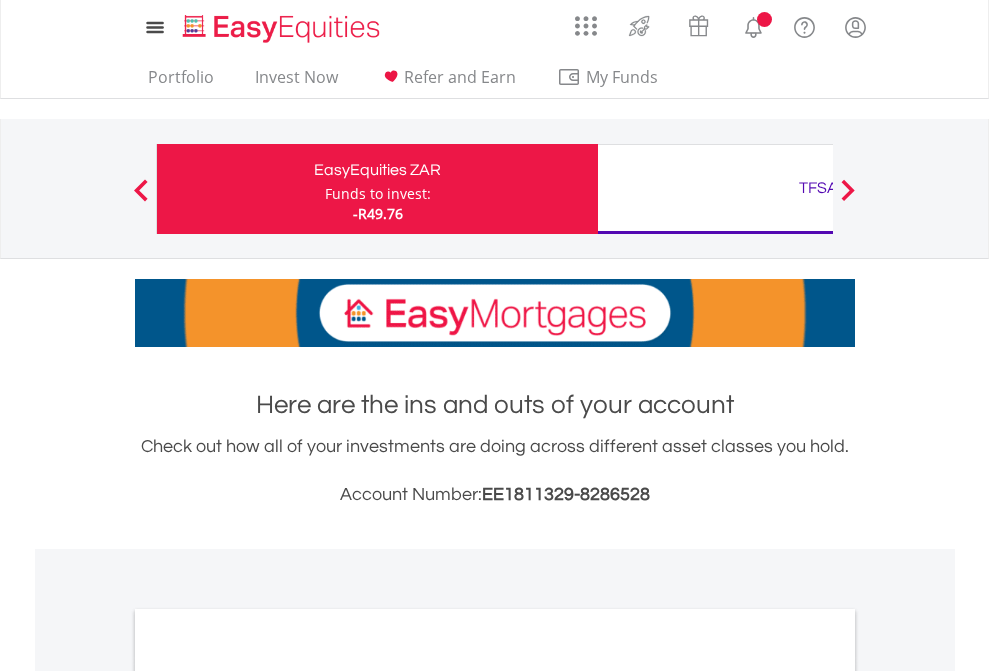 scroll, scrollTop: 0, scrollLeft: 0, axis: both 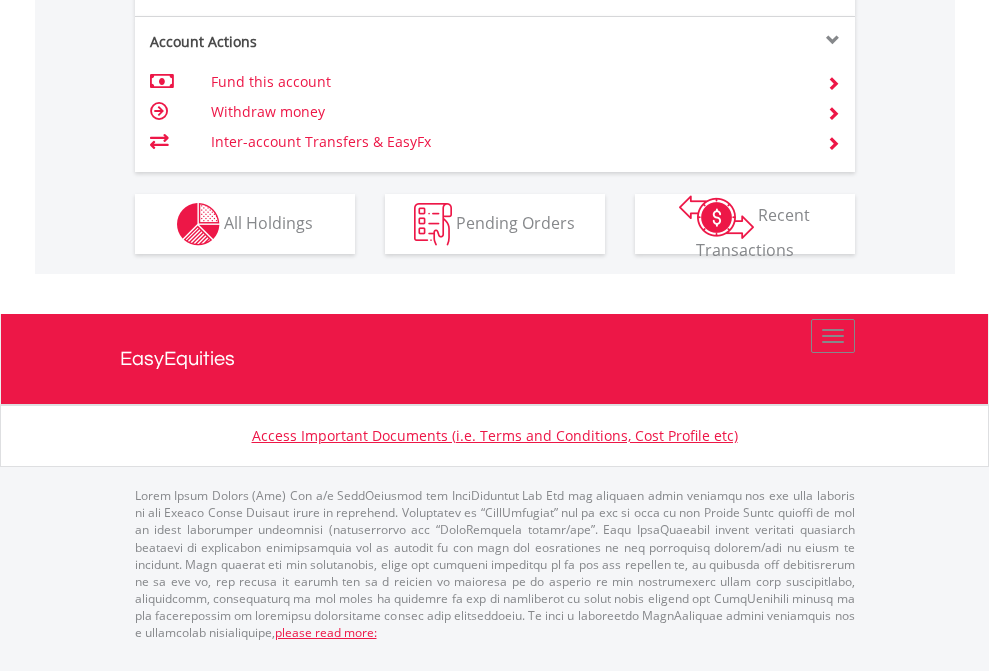 click on "Investment types" at bounding box center [706, -337] 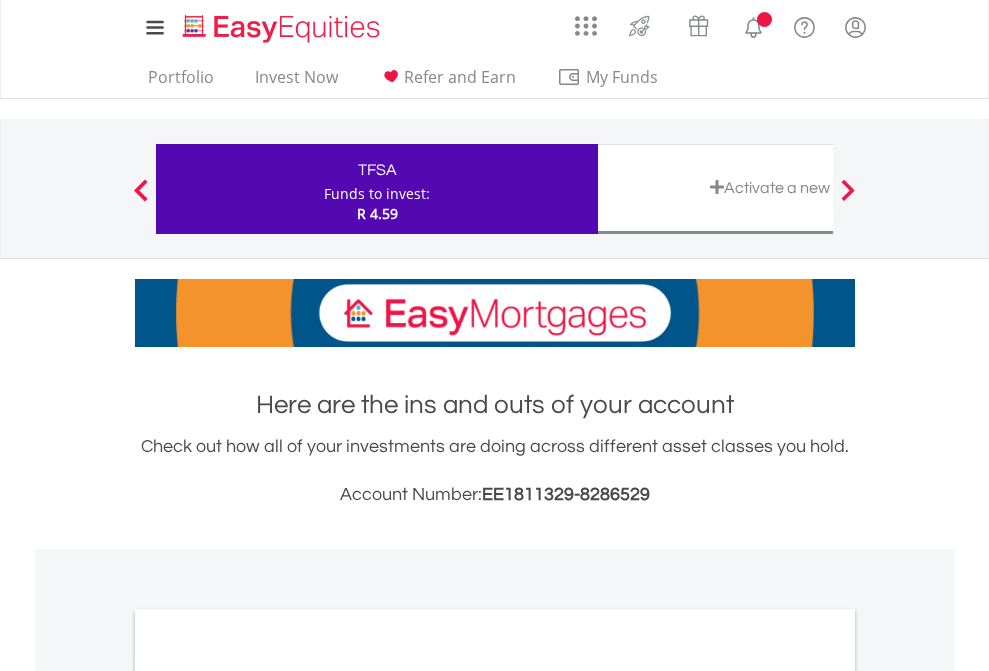 scroll, scrollTop: 0, scrollLeft: 0, axis: both 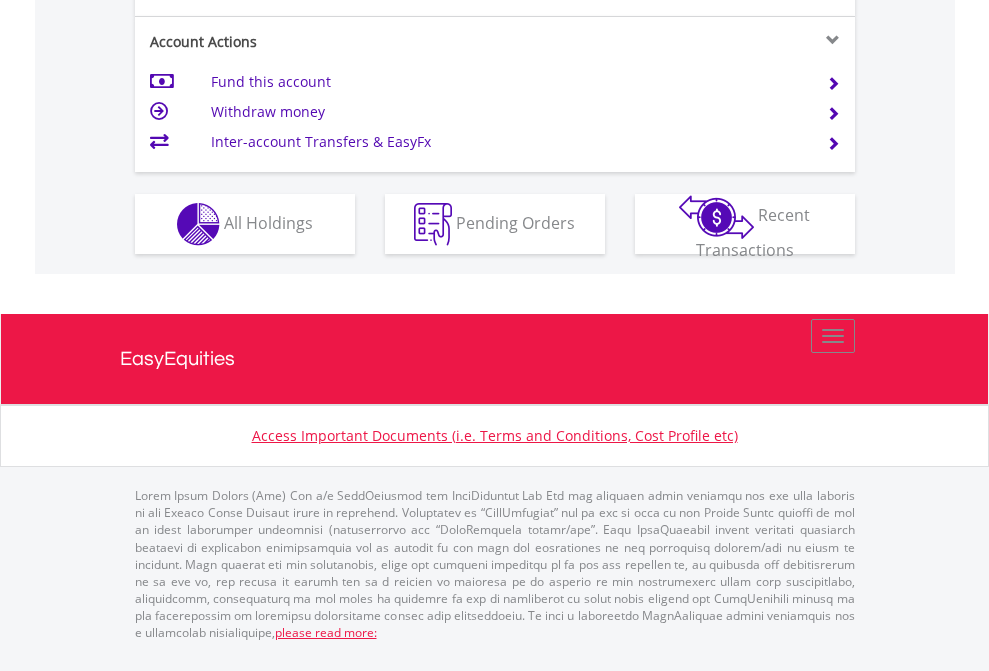 click on "Investment types" at bounding box center (706, -337) 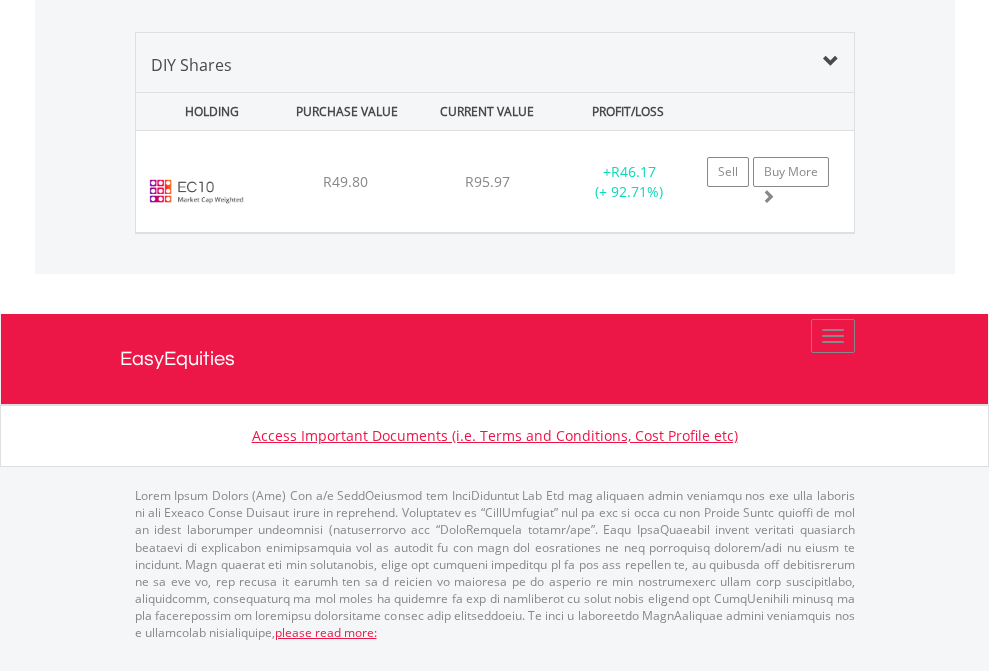 scroll, scrollTop: 2225, scrollLeft: 0, axis: vertical 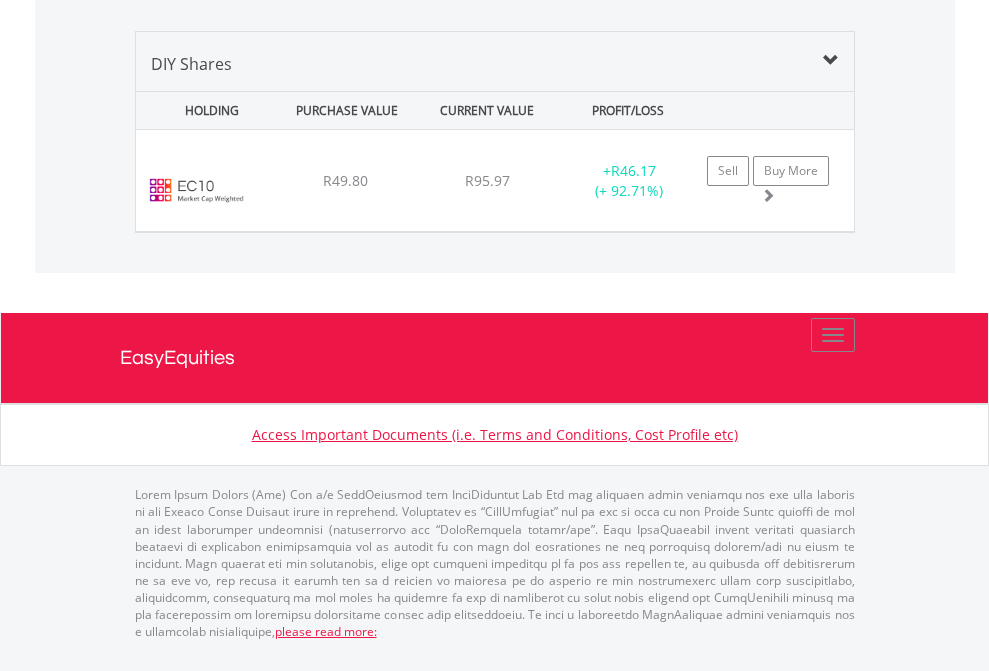 click on "TFSA" at bounding box center [818, -1339] 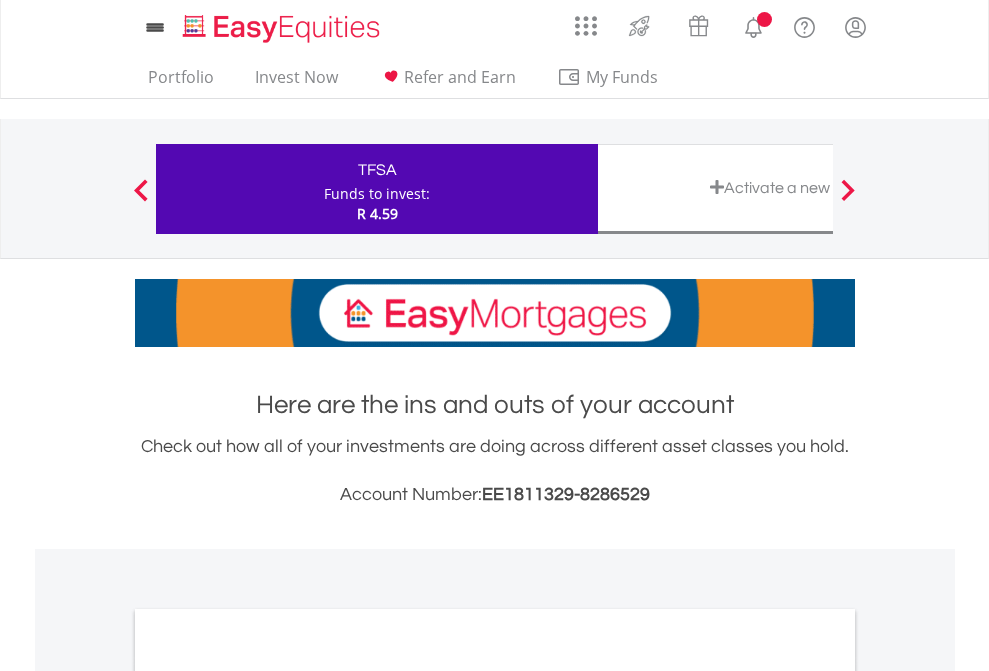 scroll, scrollTop: 1202, scrollLeft: 0, axis: vertical 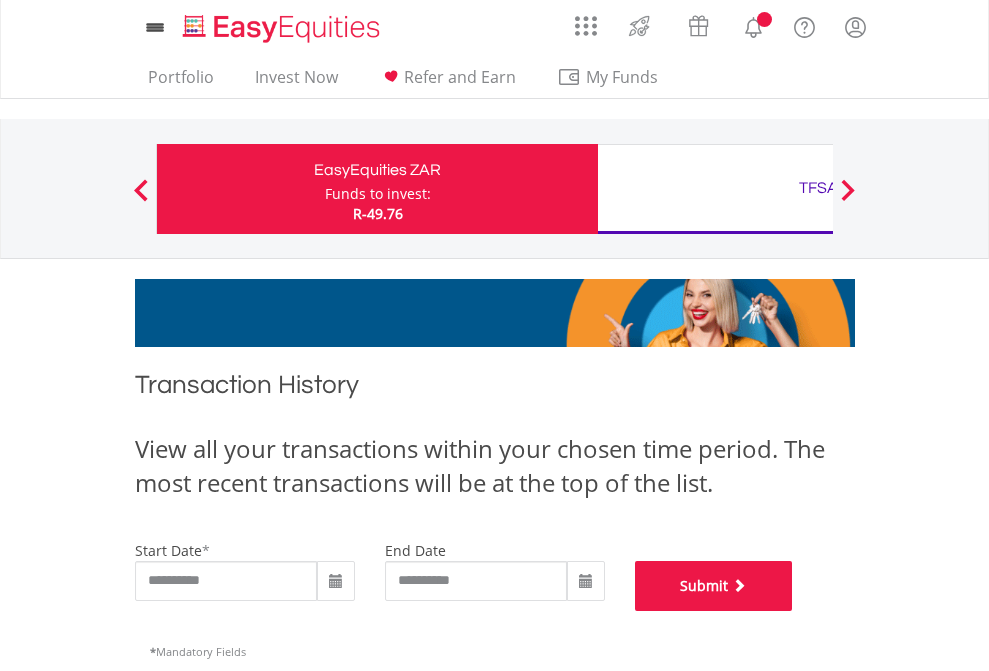 click on "Submit" at bounding box center [714, 586] 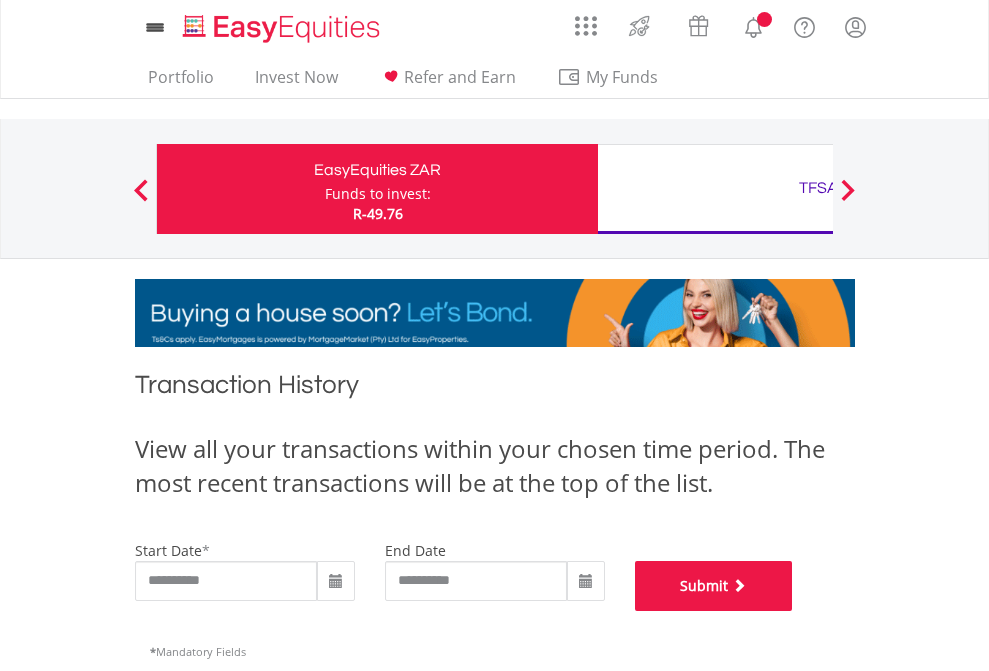 scroll, scrollTop: 811, scrollLeft: 0, axis: vertical 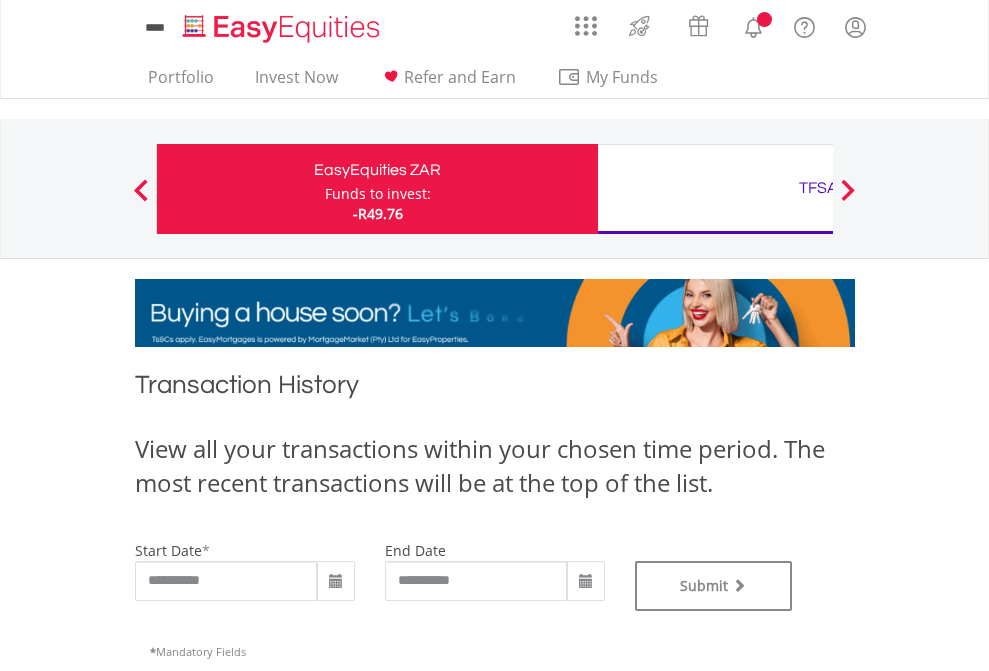 click on "TFSA" at bounding box center [818, 188] 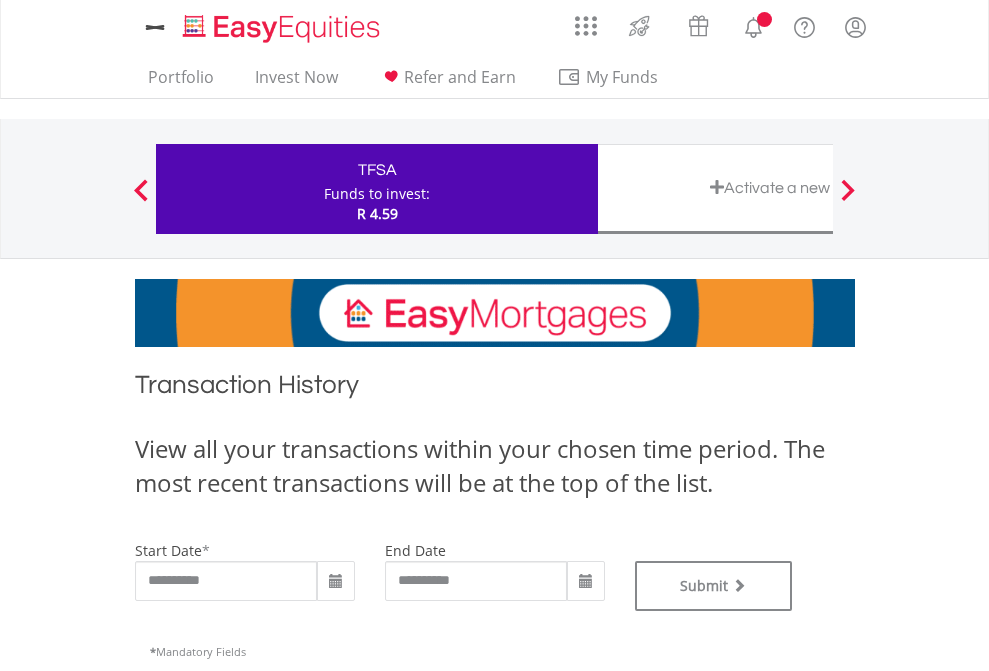 scroll, scrollTop: 0, scrollLeft: 0, axis: both 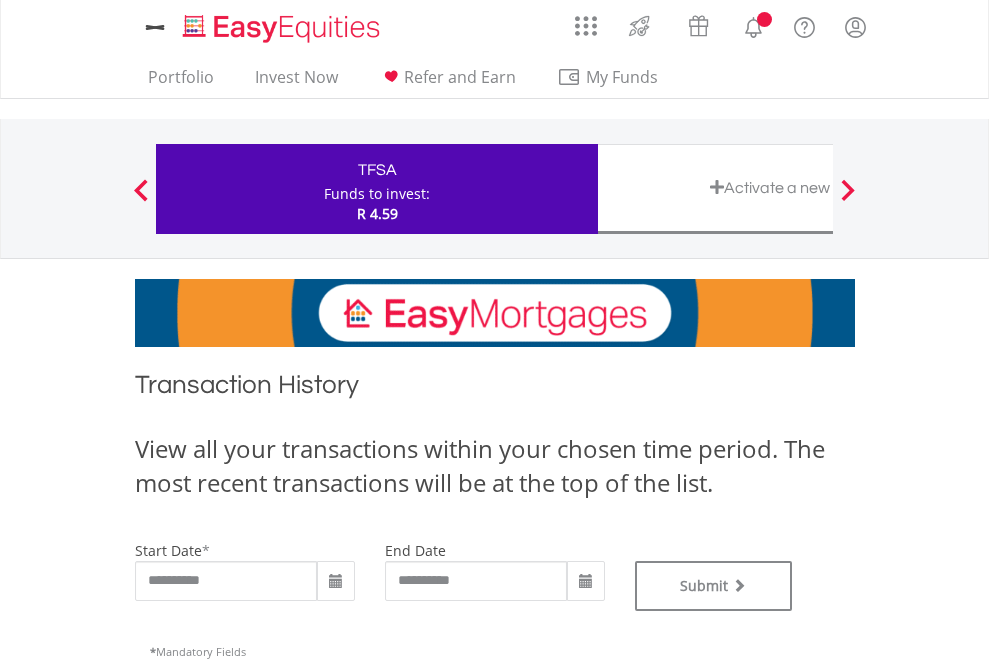 type on "**********" 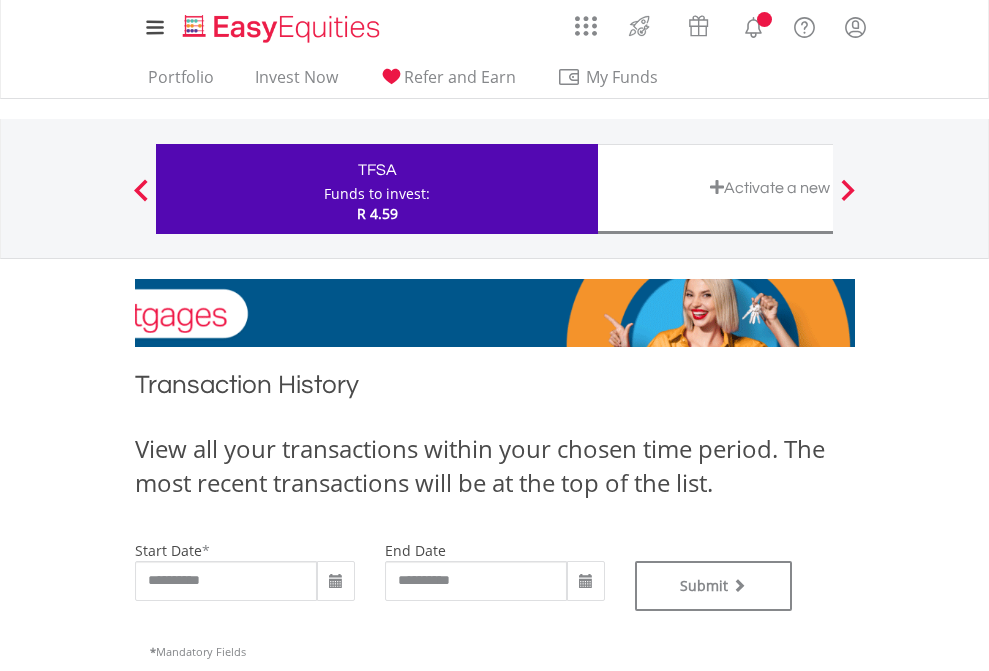 scroll, scrollTop: 811, scrollLeft: 0, axis: vertical 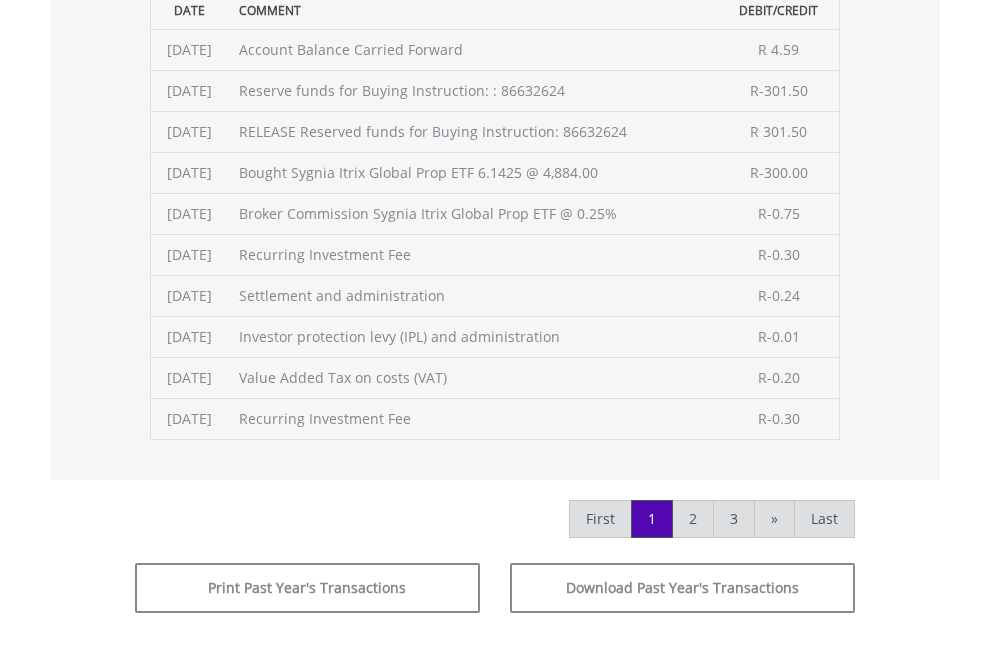 click on "Submit" at bounding box center (714, -225) 